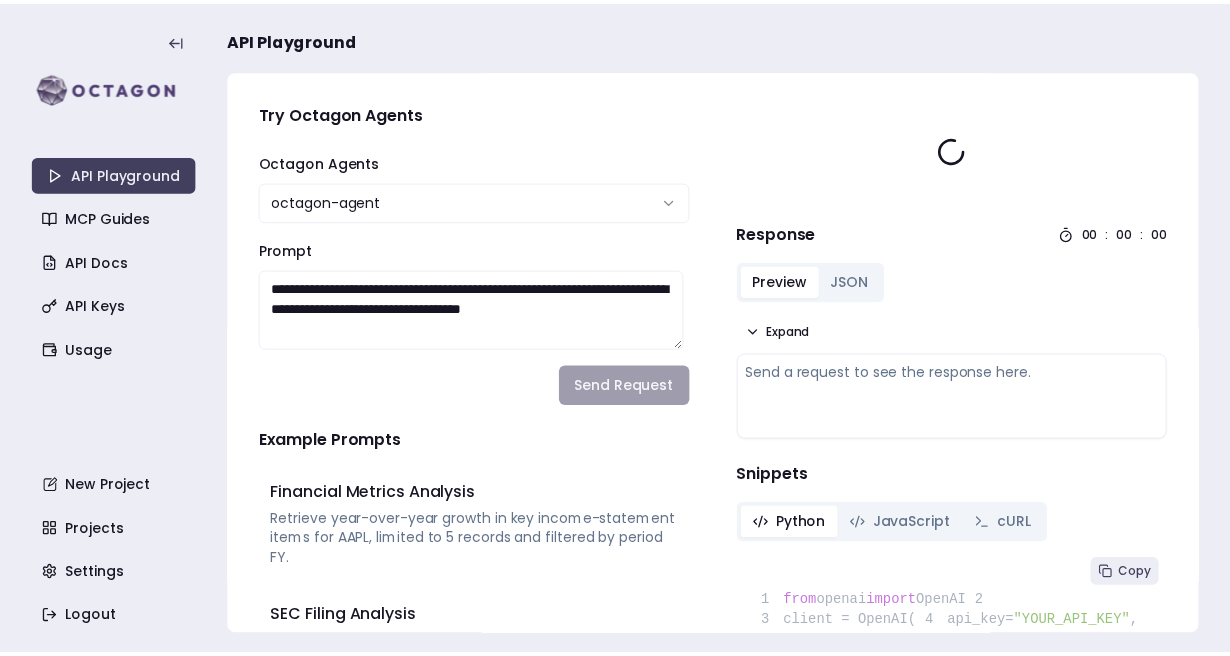 scroll, scrollTop: 0, scrollLeft: 0, axis: both 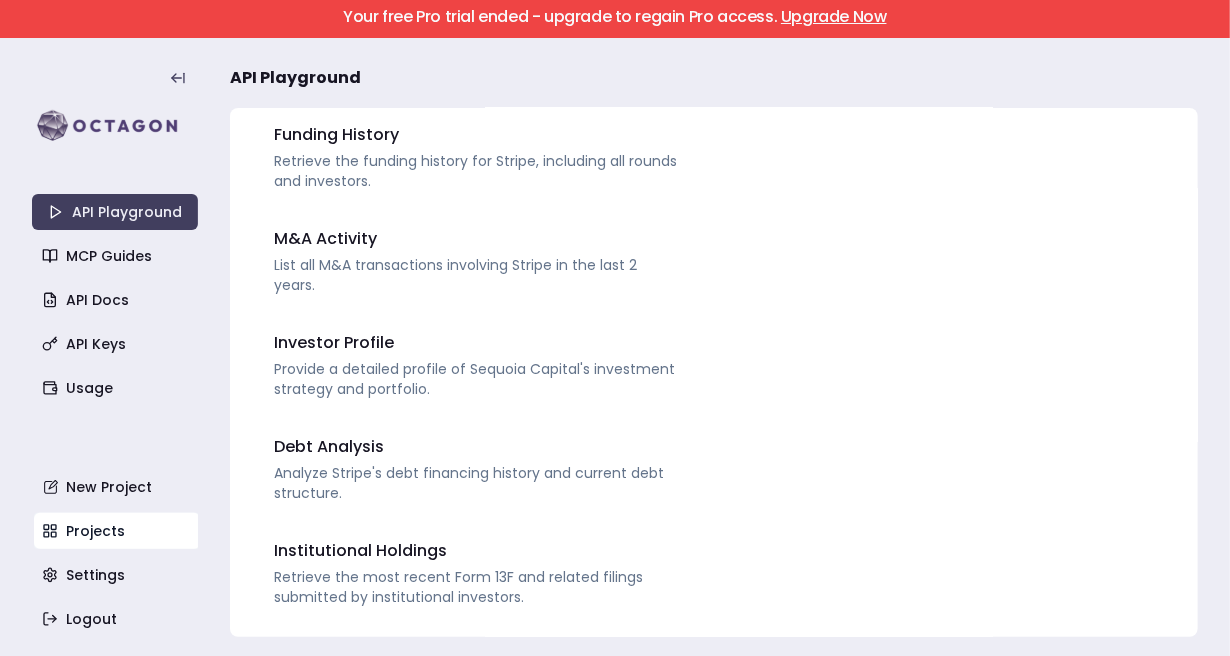 click on "Projects" at bounding box center [117, 531] 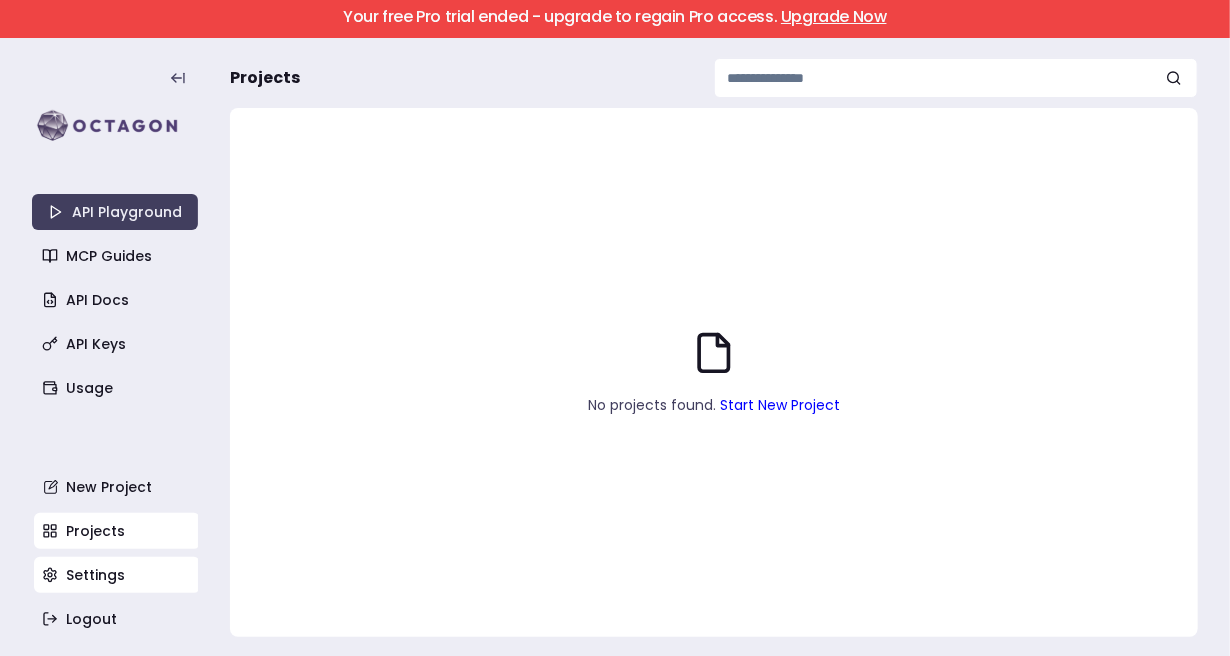 click on "Settings" at bounding box center [117, 575] 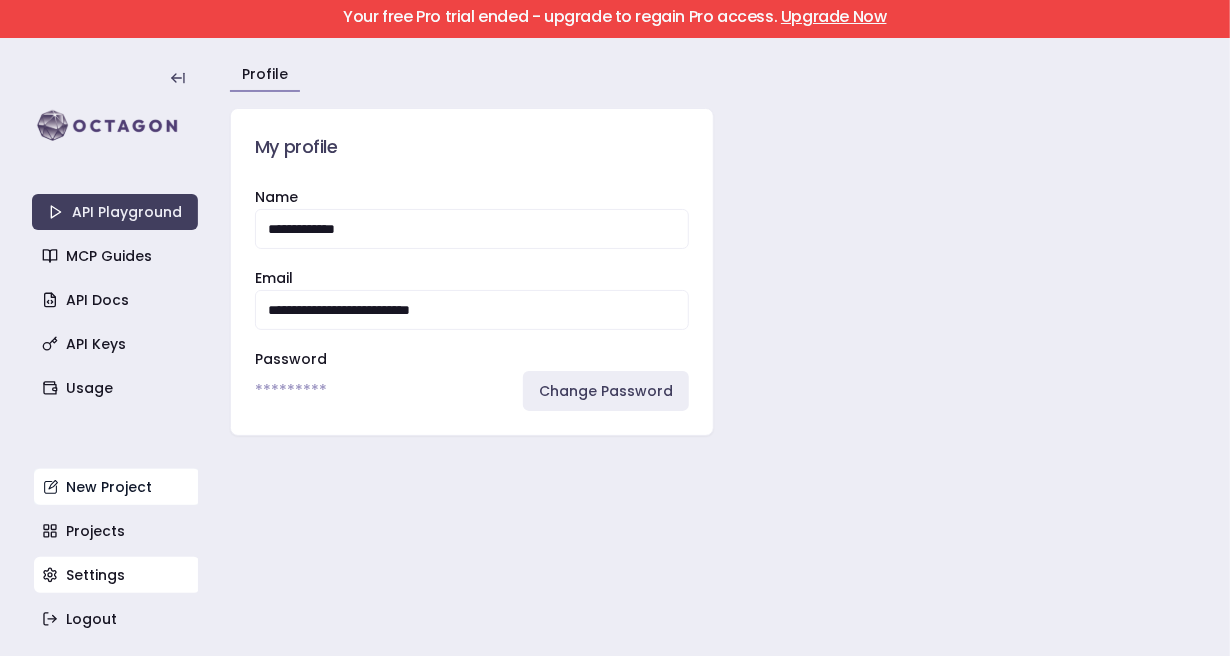 click on "New Project" at bounding box center (117, 487) 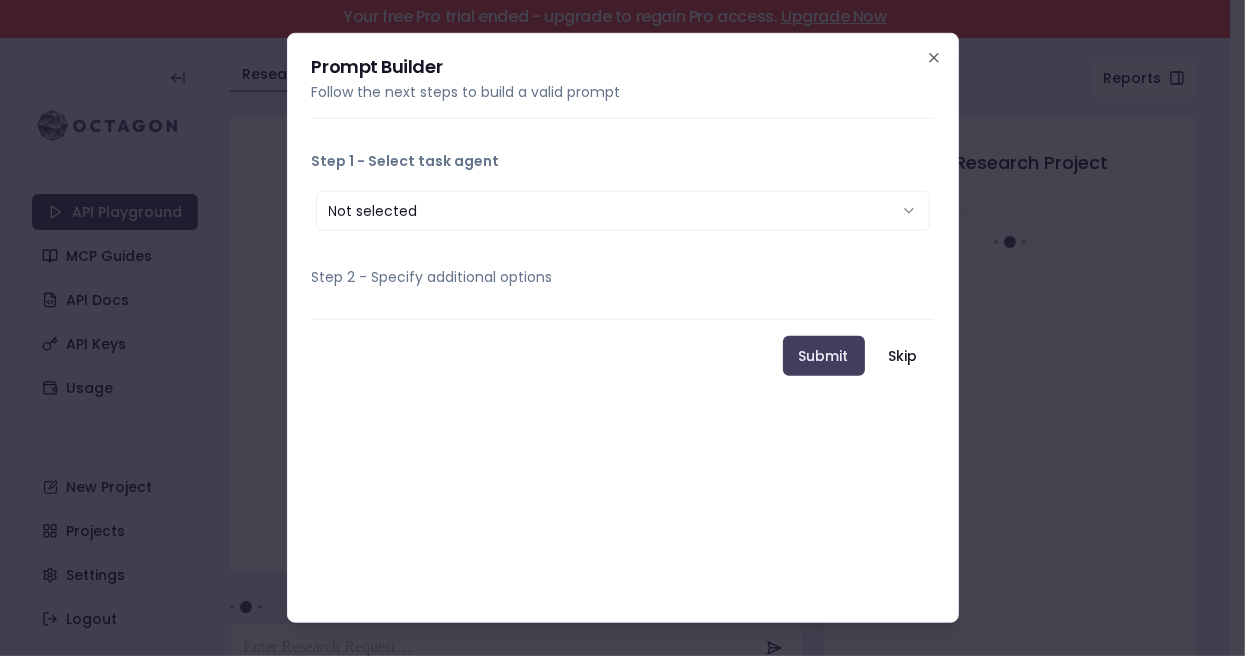 scroll, scrollTop: 37, scrollLeft: 0, axis: vertical 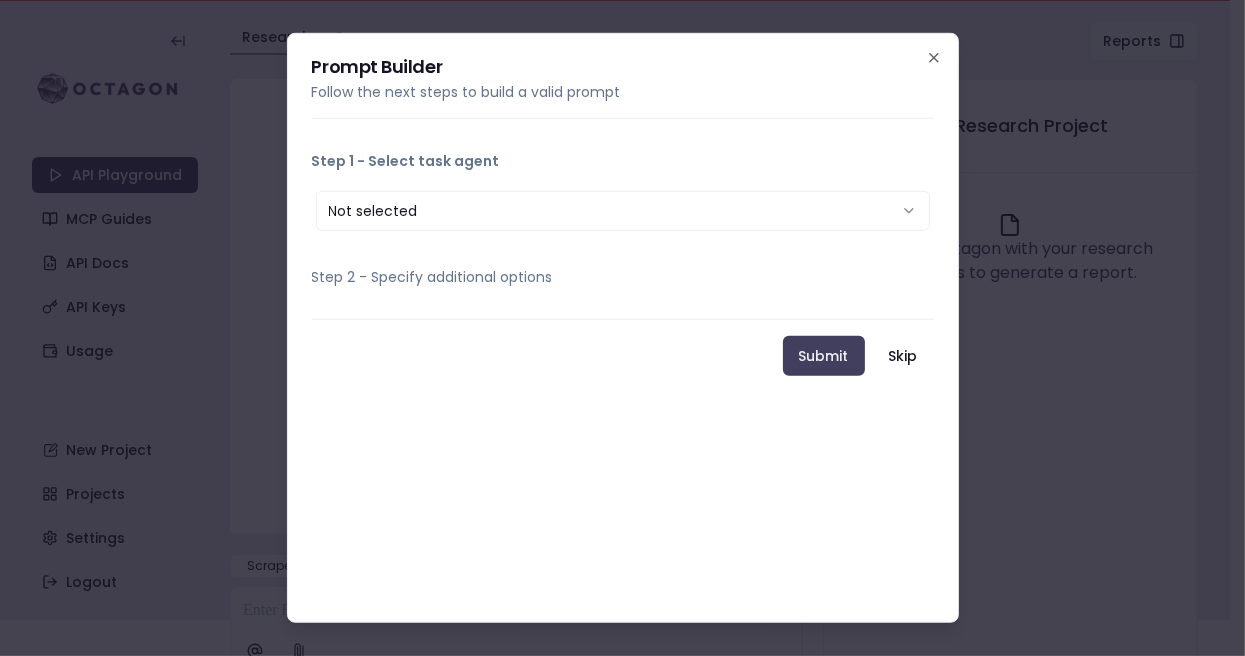 click on "Not selected" at bounding box center (623, 211) 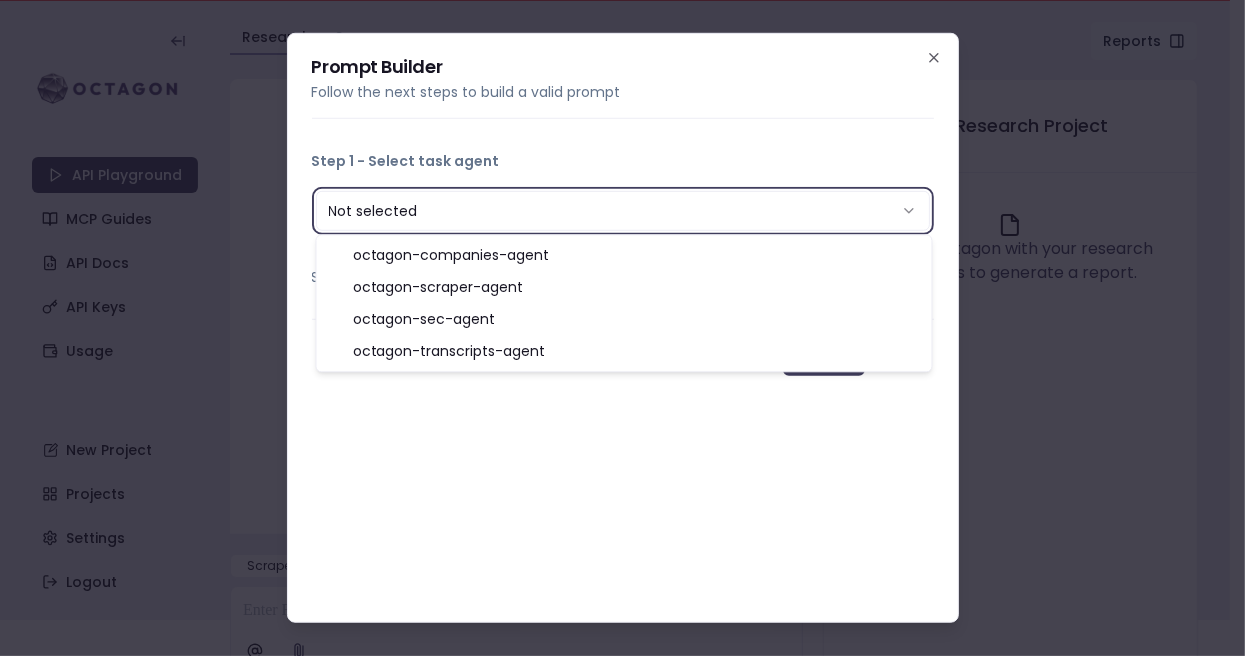 click on "Not selected" at bounding box center [623, 211] 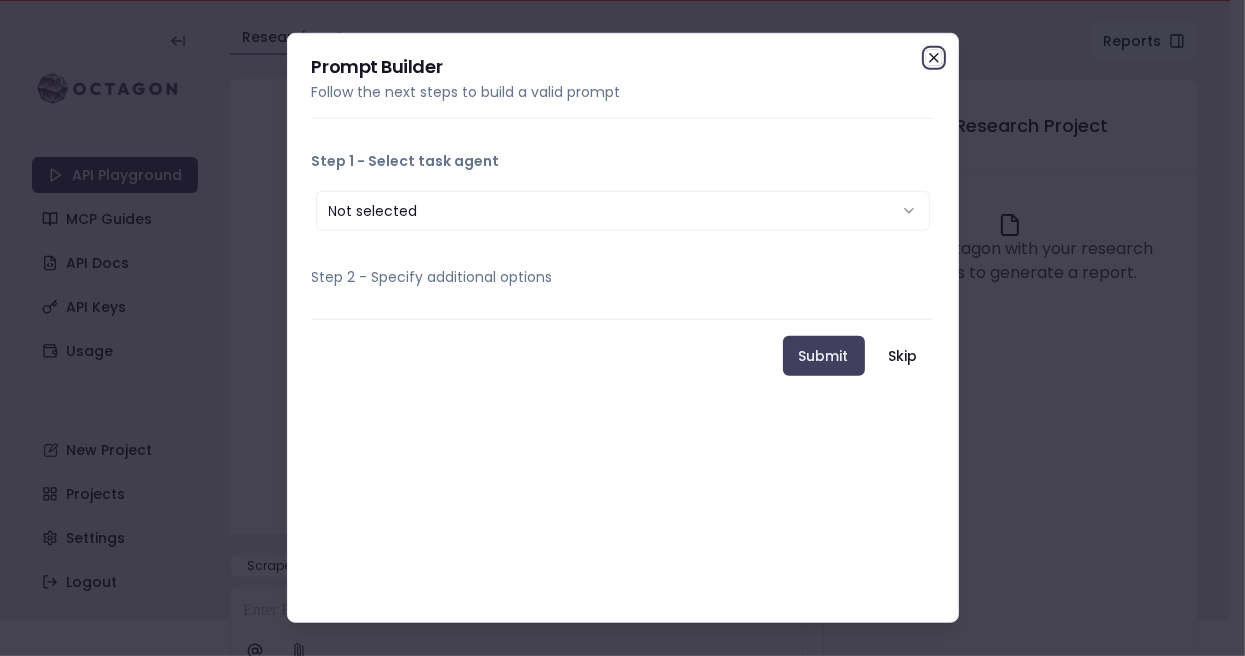 click 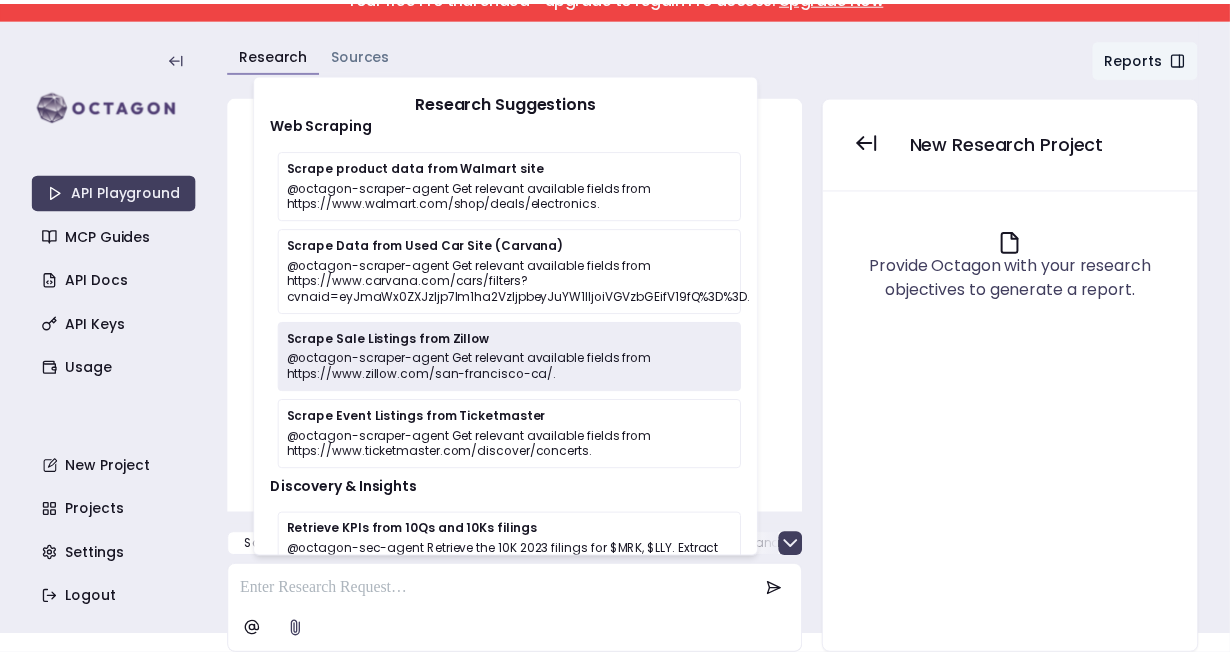 scroll, scrollTop: 18, scrollLeft: 0, axis: vertical 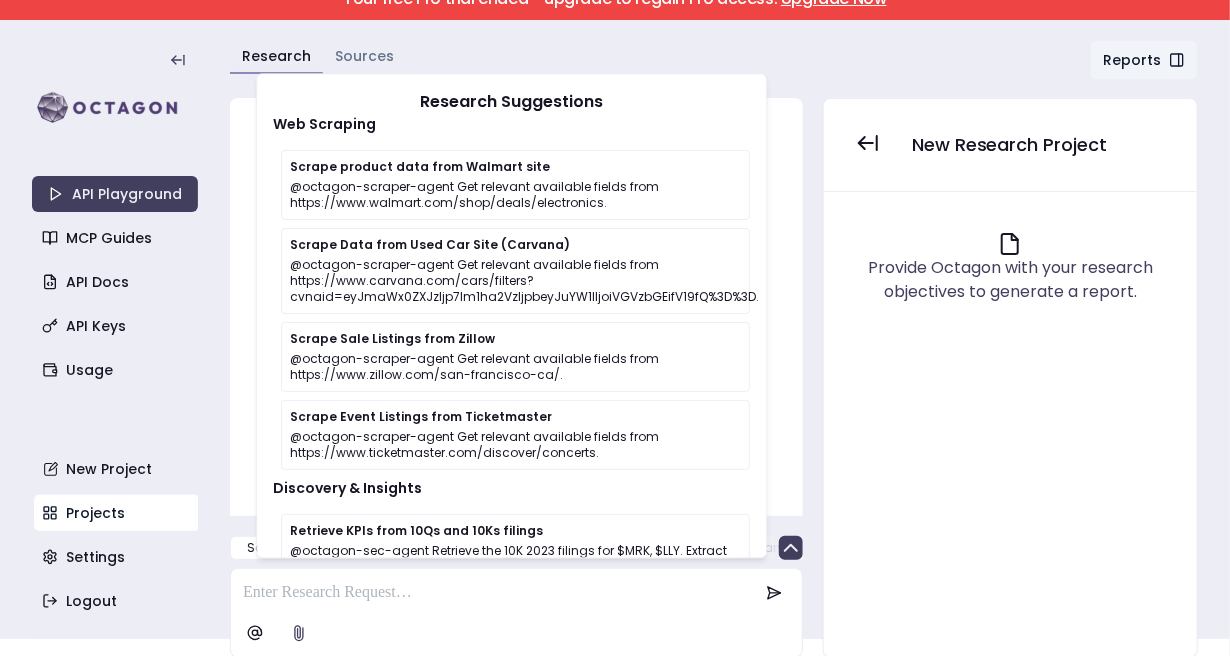 click on "Projects" at bounding box center [117, 513] 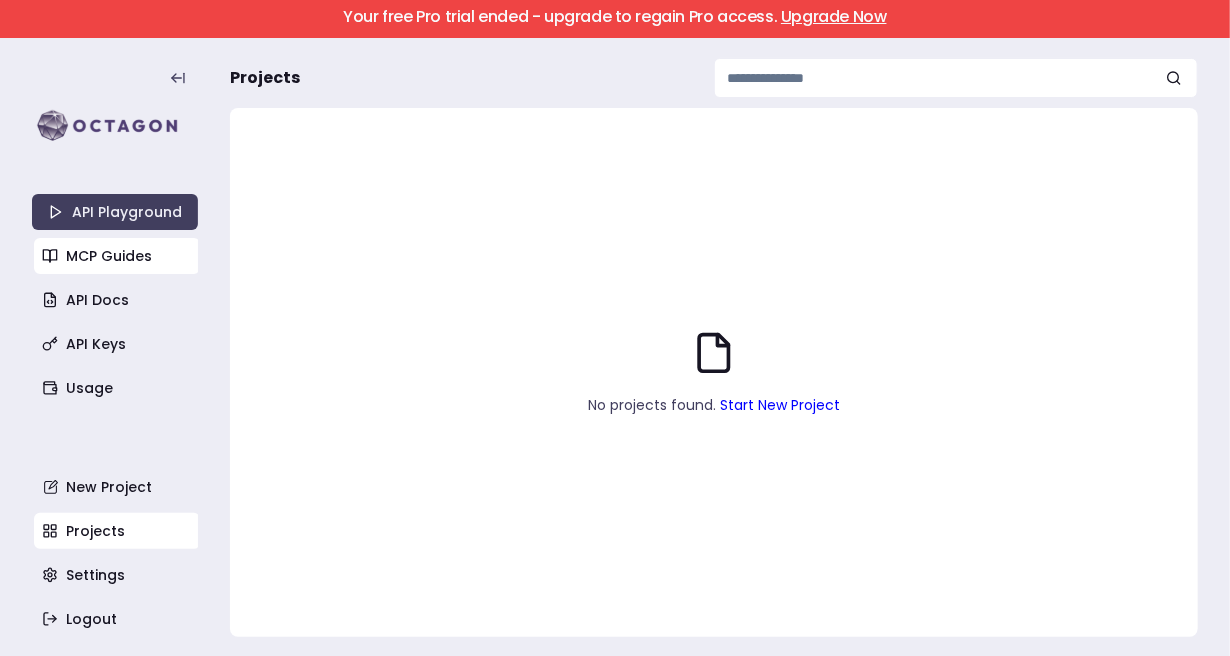 click on "MCP Guides" at bounding box center (117, 256) 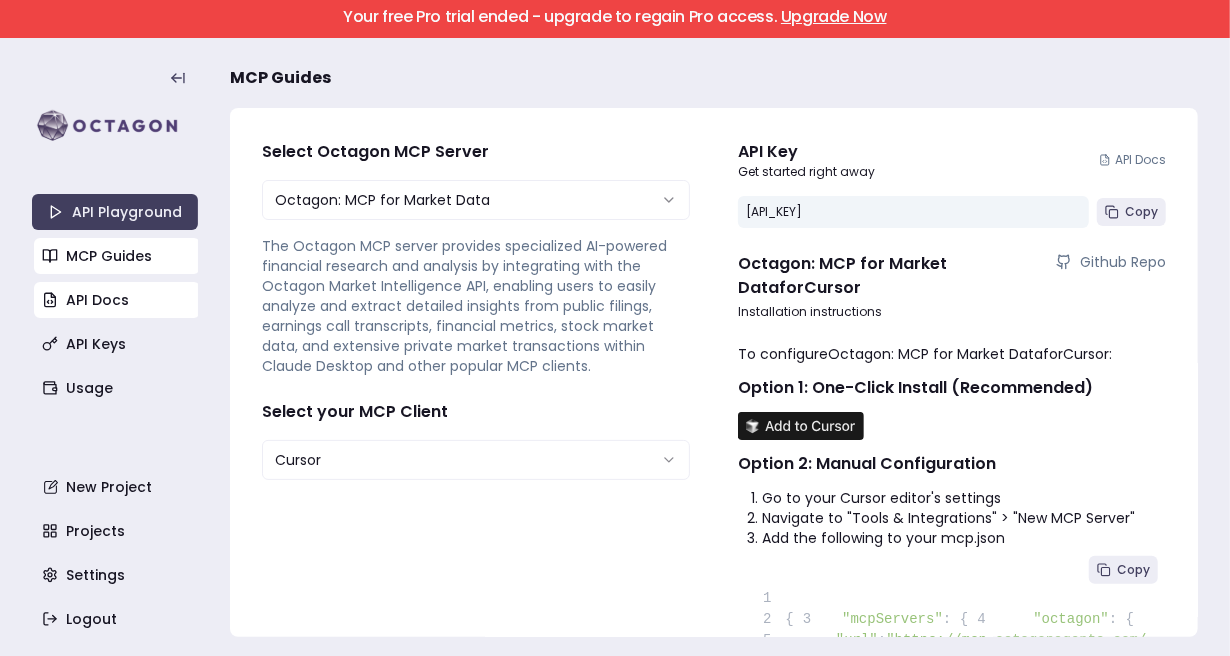 click on "API Docs" at bounding box center (117, 300) 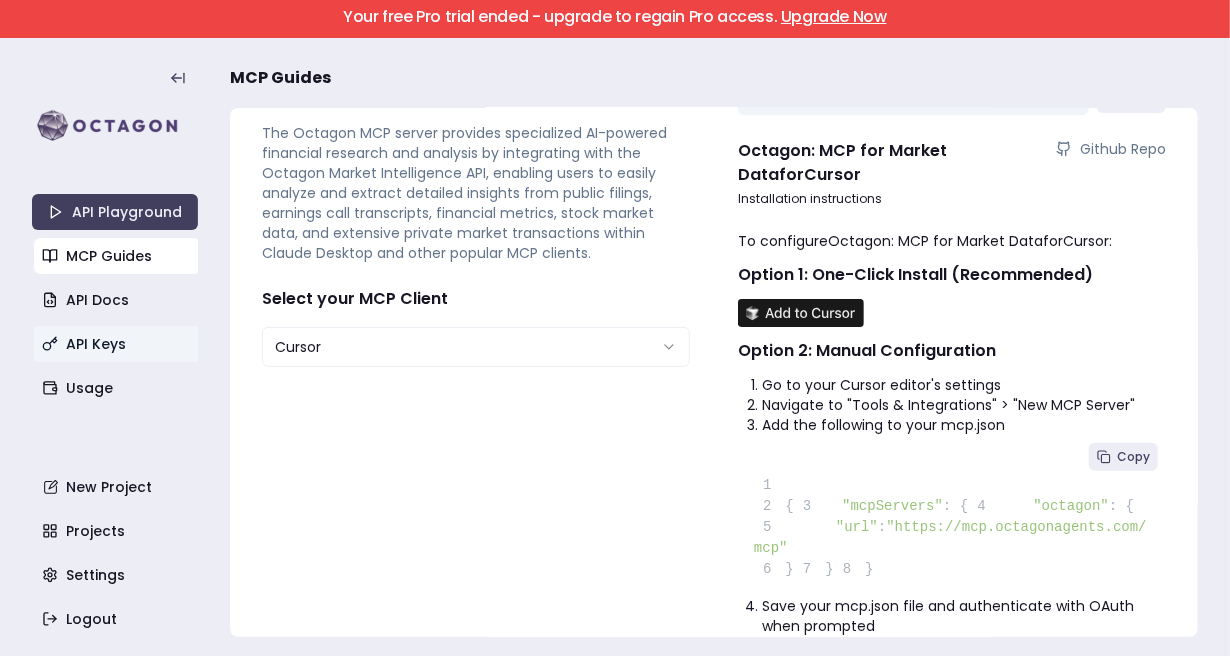 scroll, scrollTop: 116, scrollLeft: 0, axis: vertical 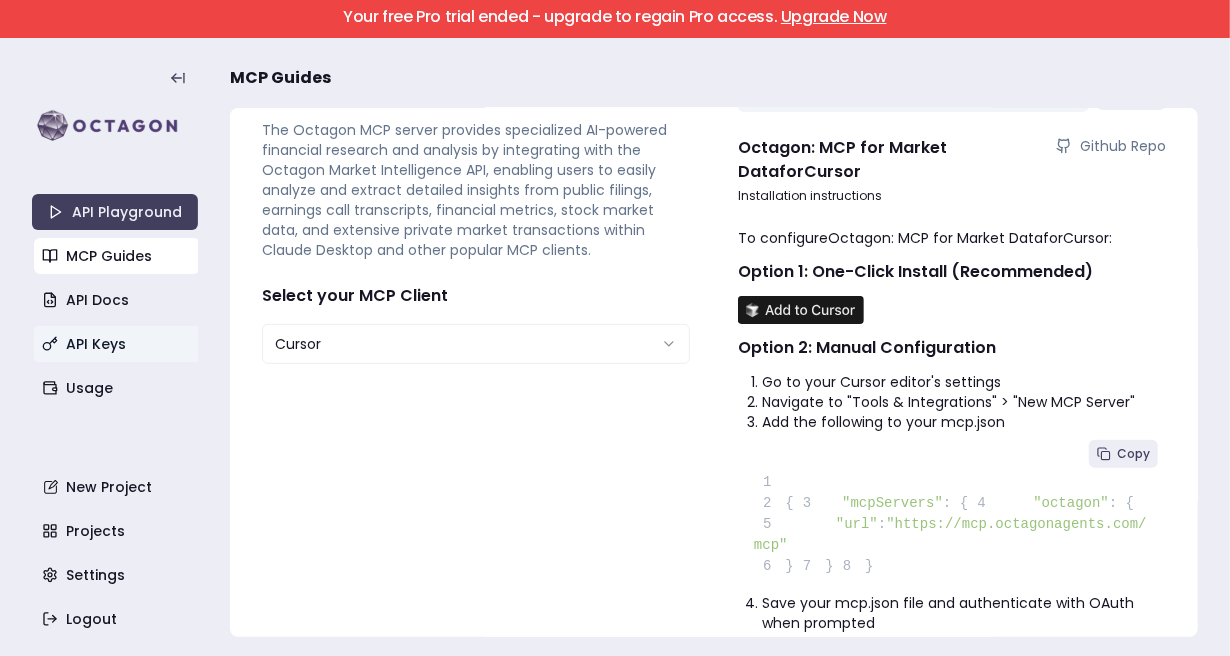 click on "**********" at bounding box center [615, 328] 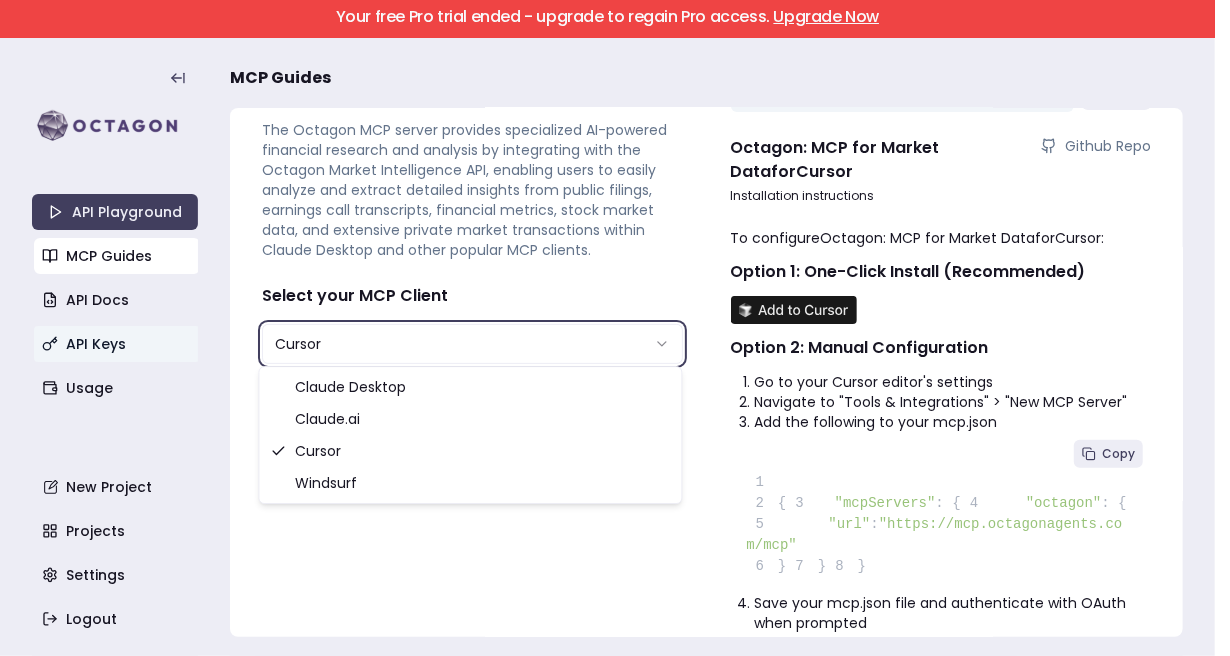 click on "**********" at bounding box center [615, 328] 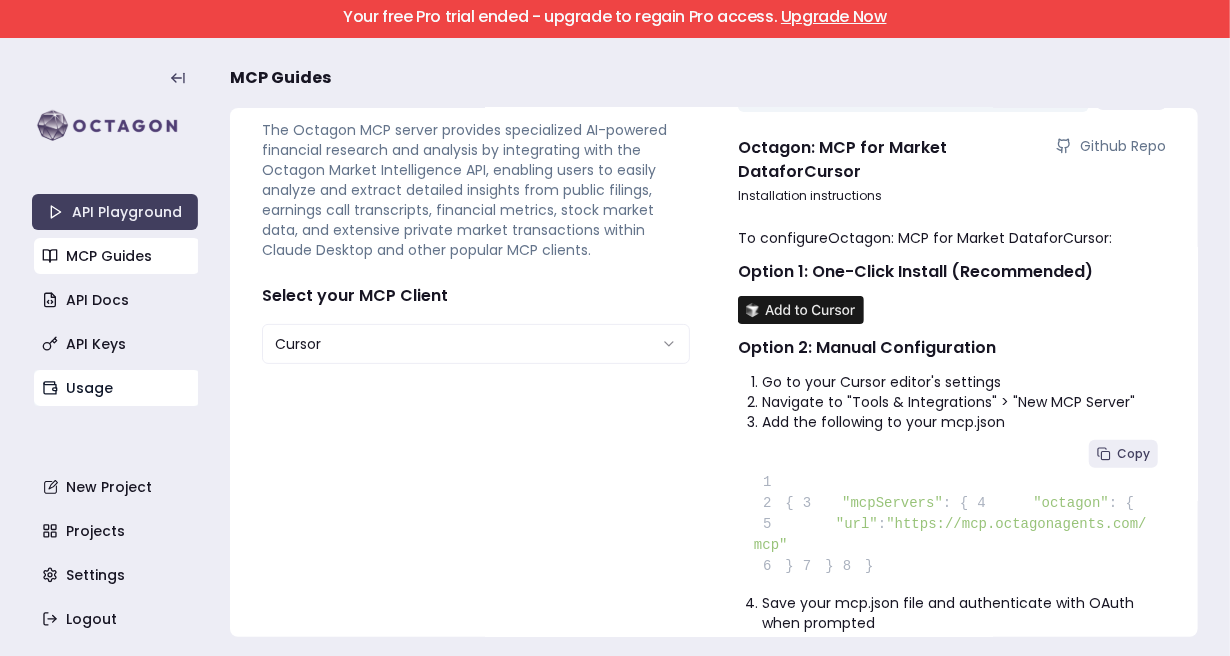 click on "Usage" at bounding box center [117, 388] 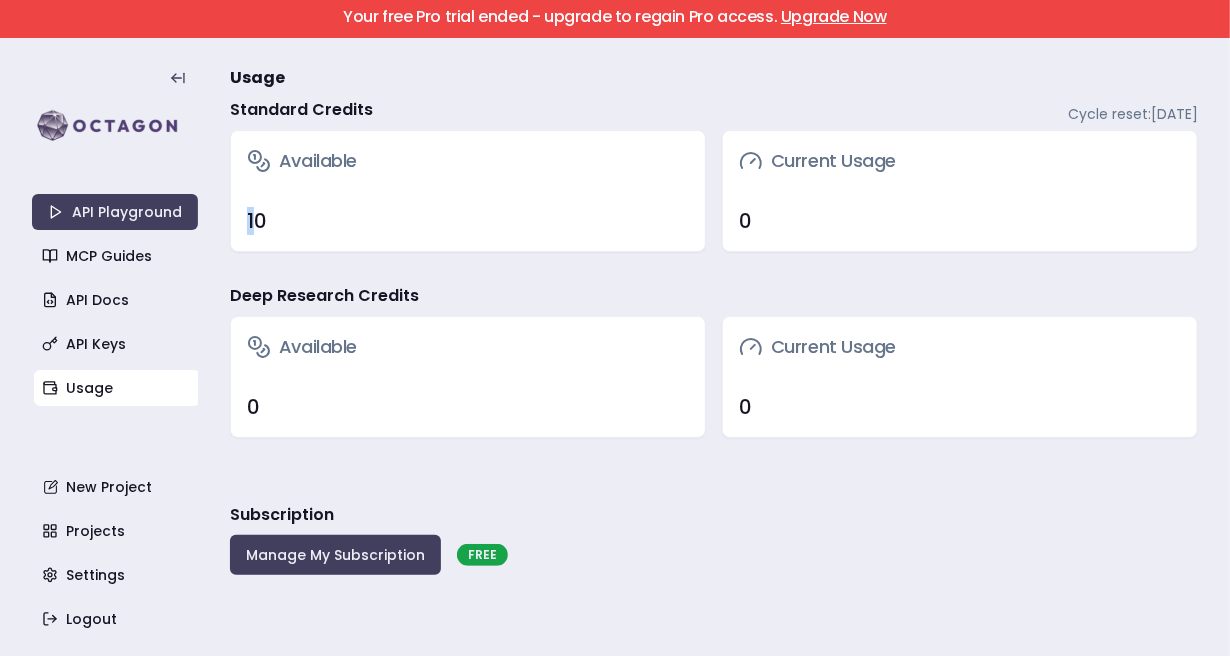 drag, startPoint x: 234, startPoint y: 210, endPoint x: 257, endPoint y: 218, distance: 24.351591 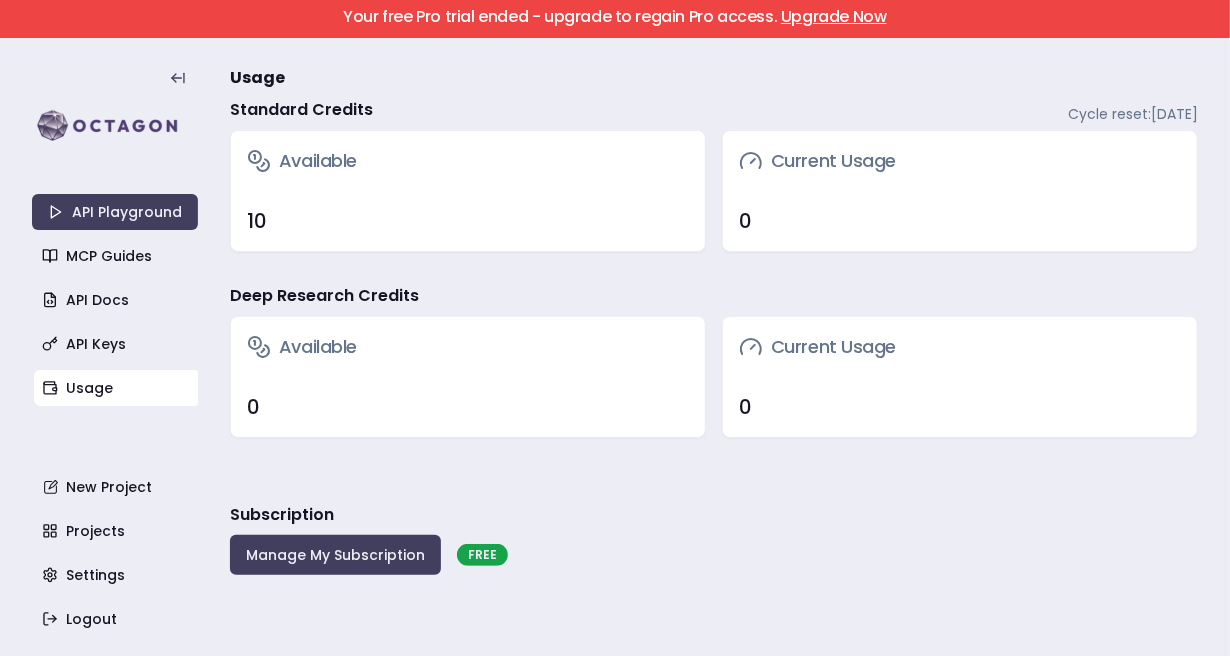 click on "10" at bounding box center [468, 221] 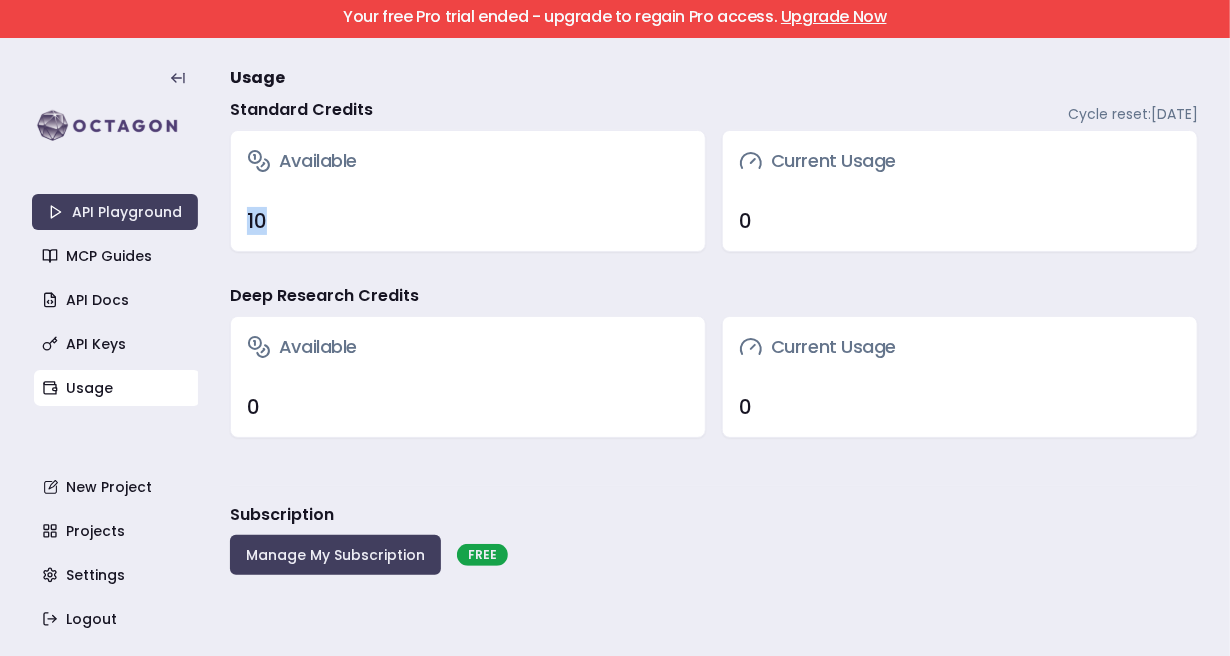 click on "10" at bounding box center [468, 221] 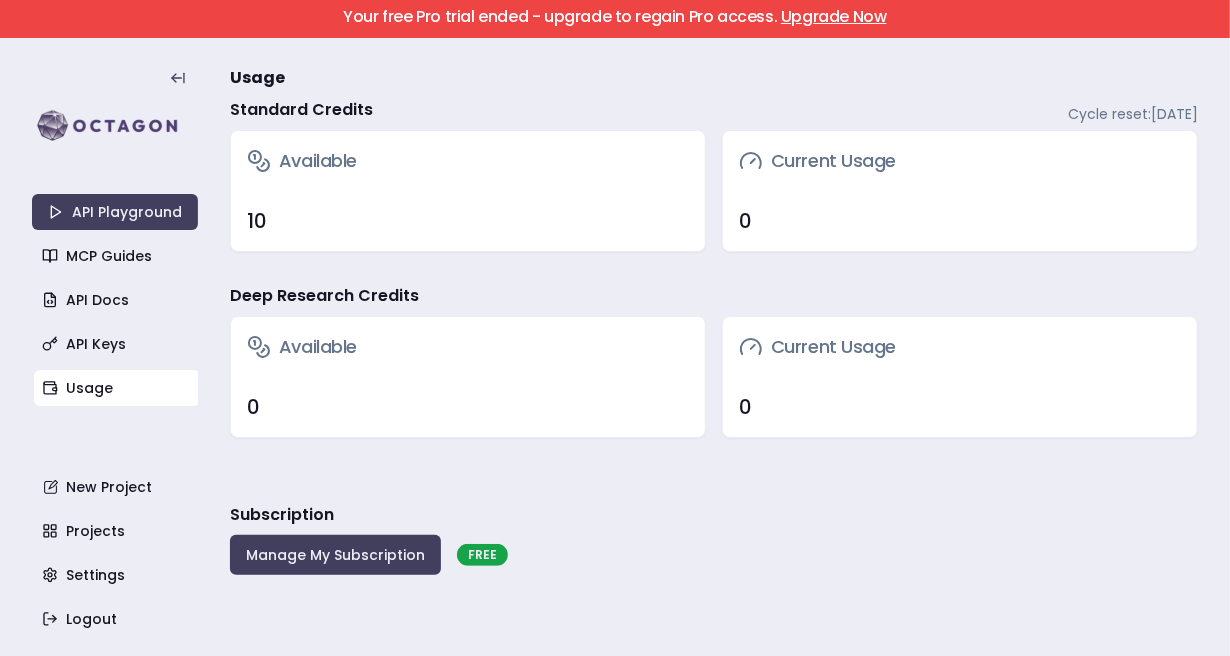 click on "0" at bounding box center [468, 407] 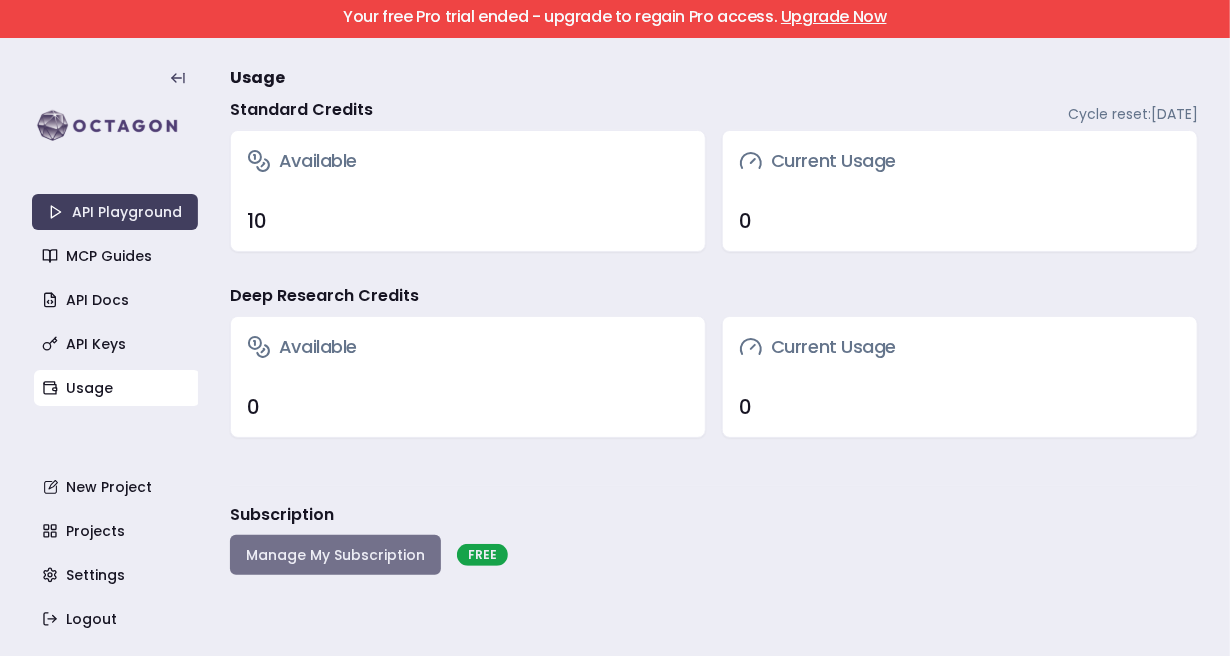 click on "Manage My Subscription" at bounding box center [335, 555] 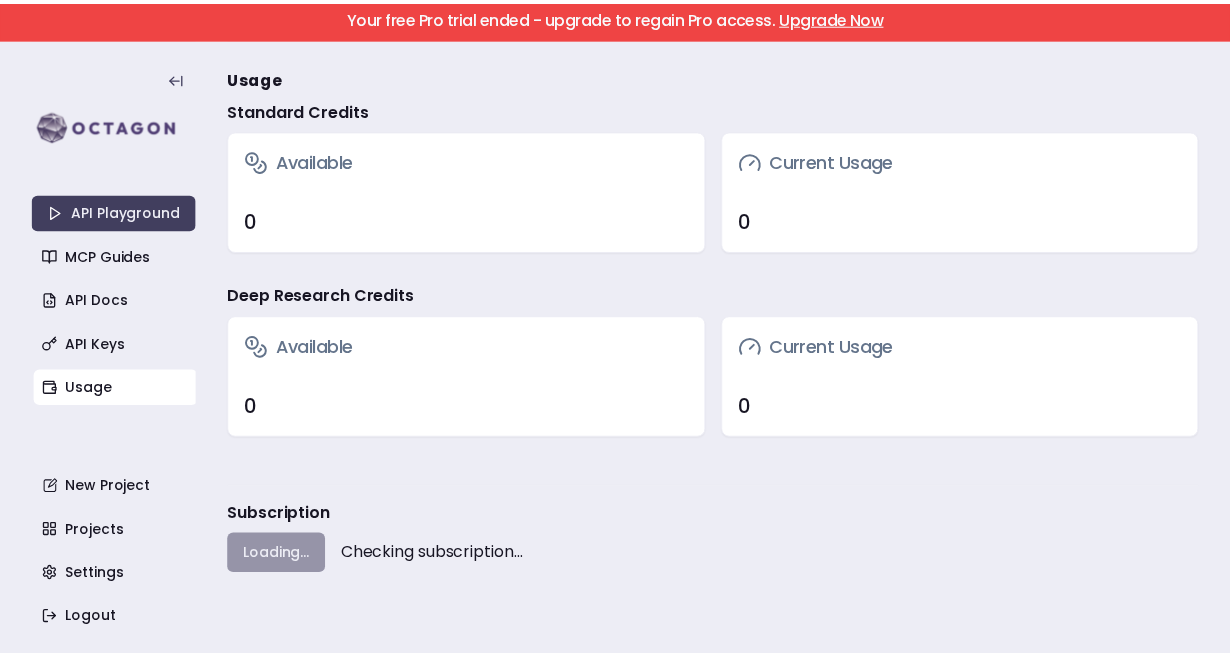 scroll, scrollTop: 0, scrollLeft: 0, axis: both 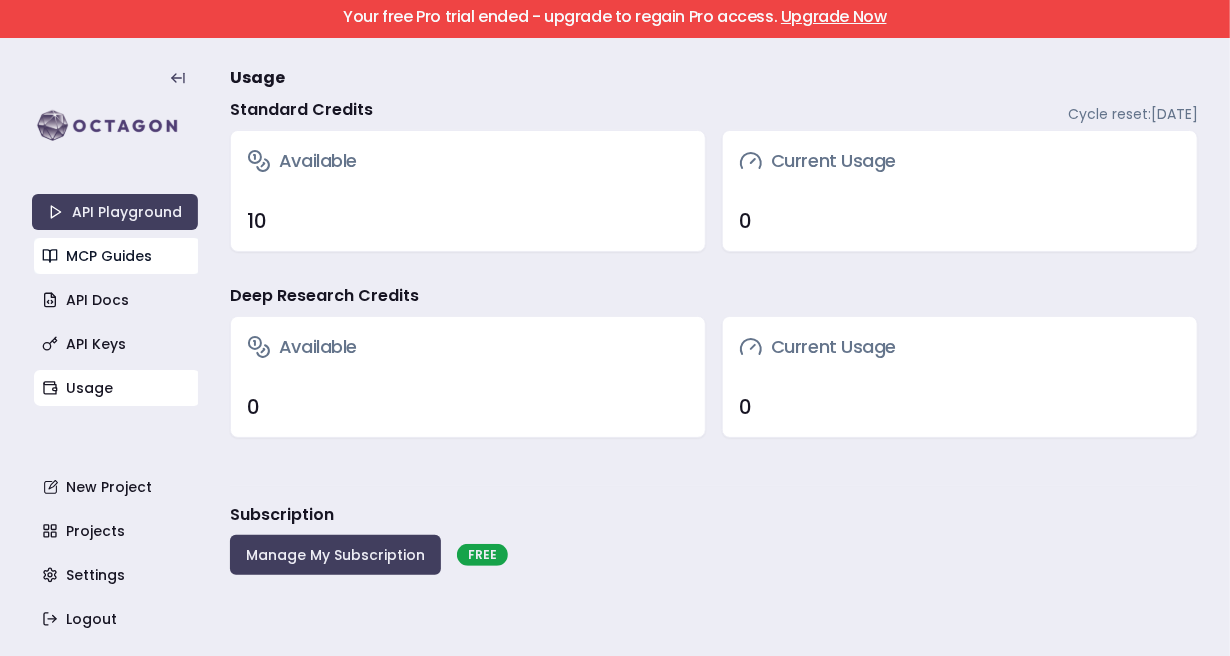 click on "MCP Guides" at bounding box center (117, 256) 